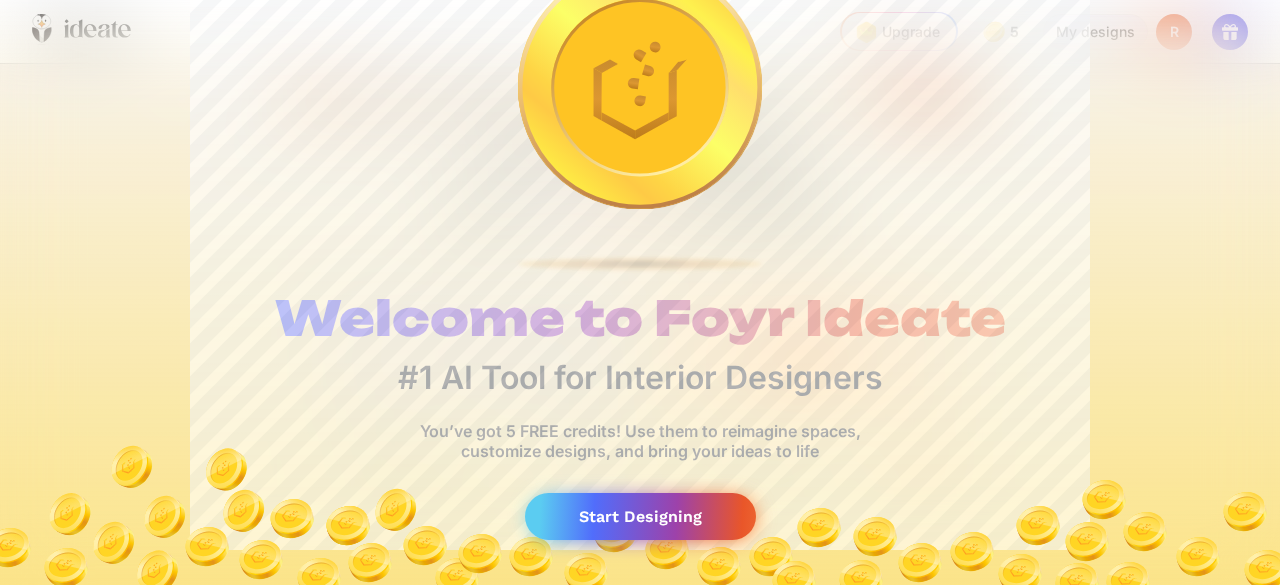 scroll, scrollTop: 0, scrollLeft: 0, axis: both 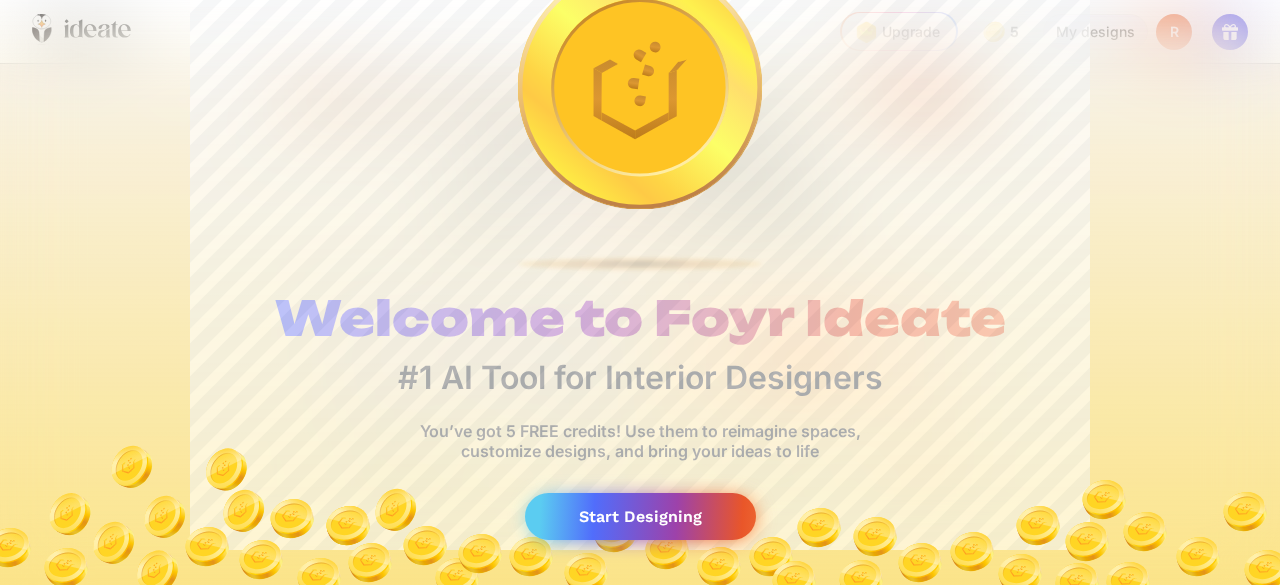 click on "Start Designing" at bounding box center (640, 516) 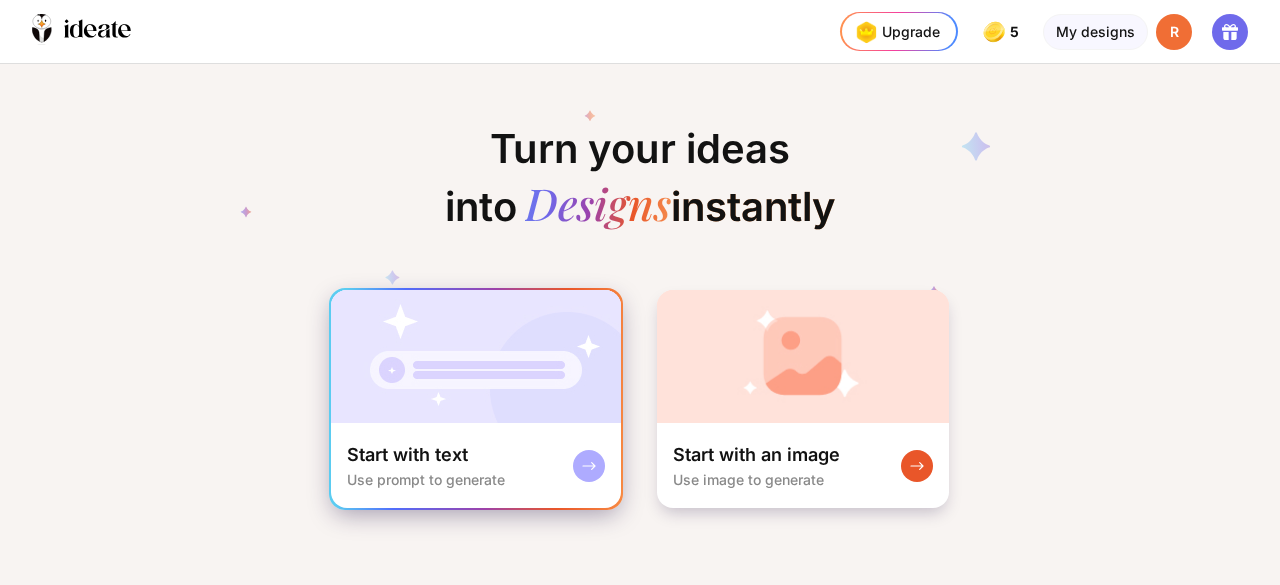 click at bounding box center [589, 465] 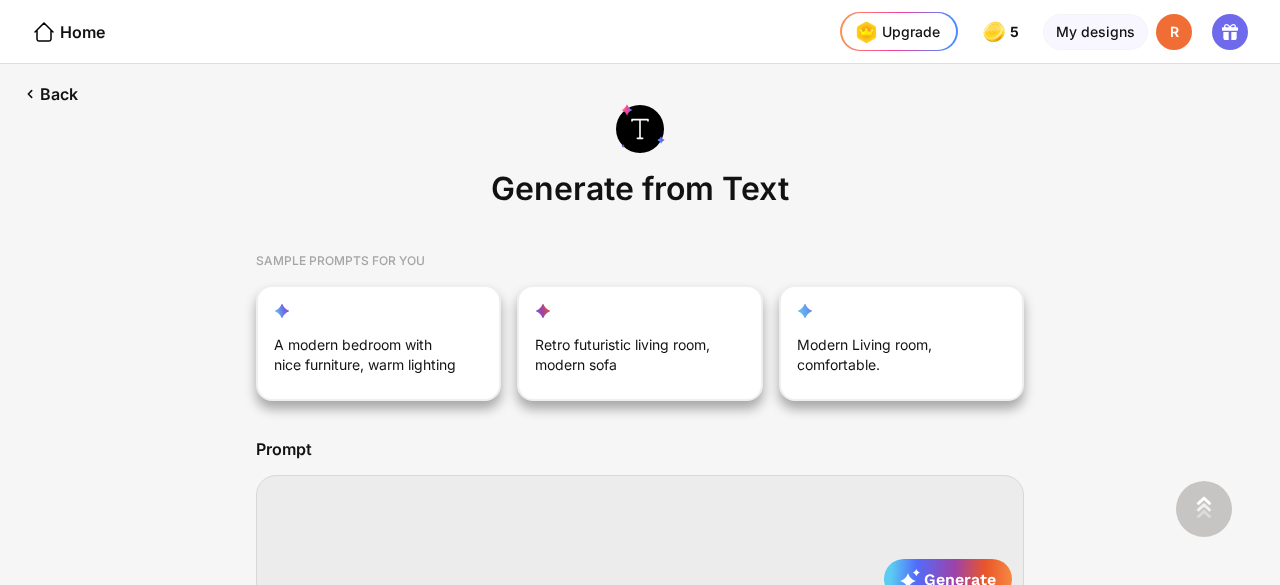 click at bounding box center [640, 541] 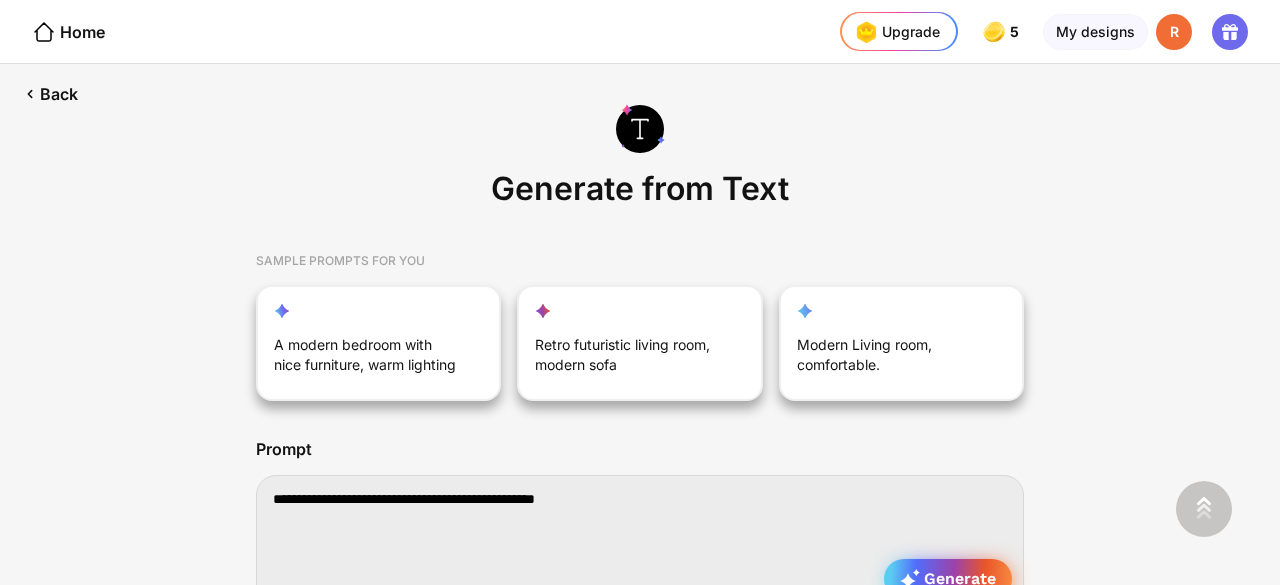 type on "**********" 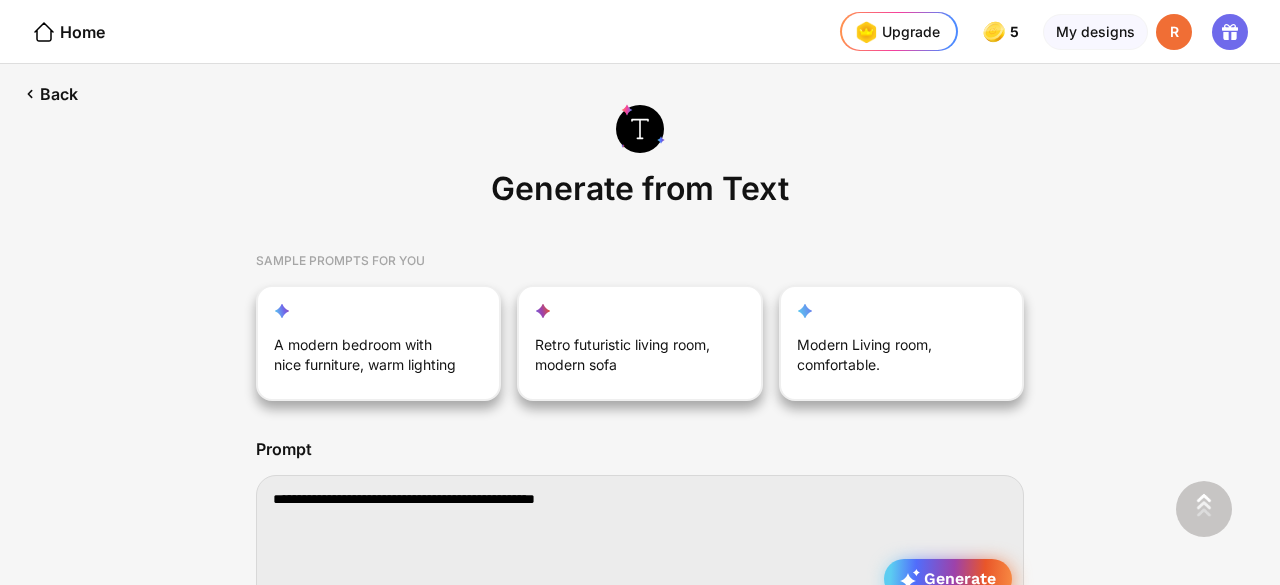click on "Generate" at bounding box center [948, 579] 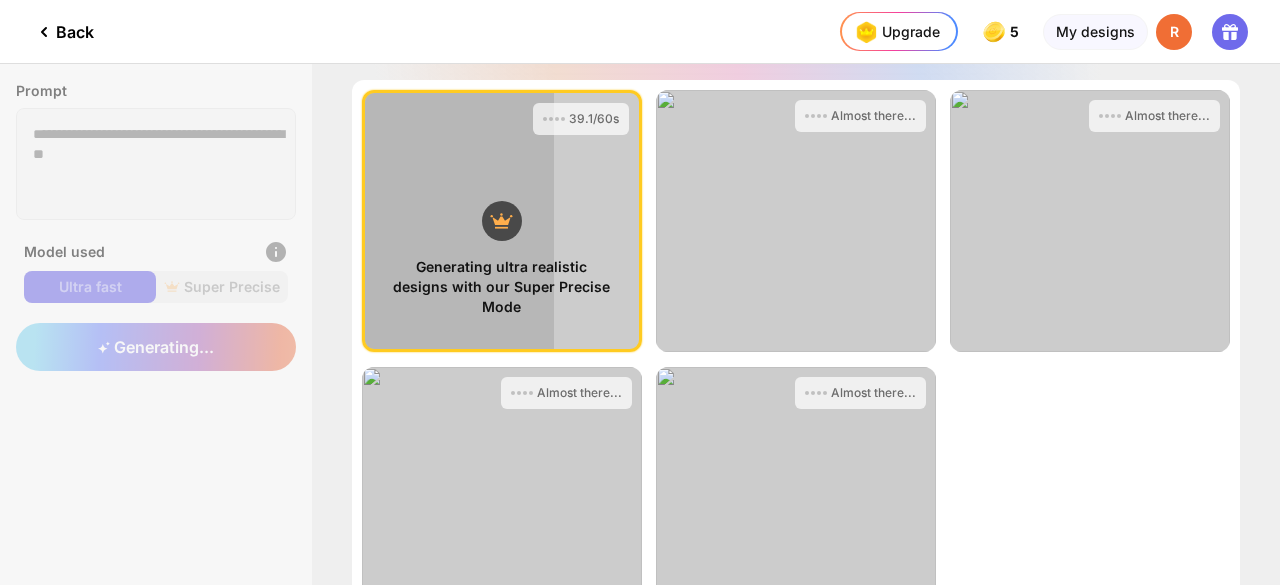 click on "Generating ultra realistic designs with our Super Precise Mode" at bounding box center [502, 189] 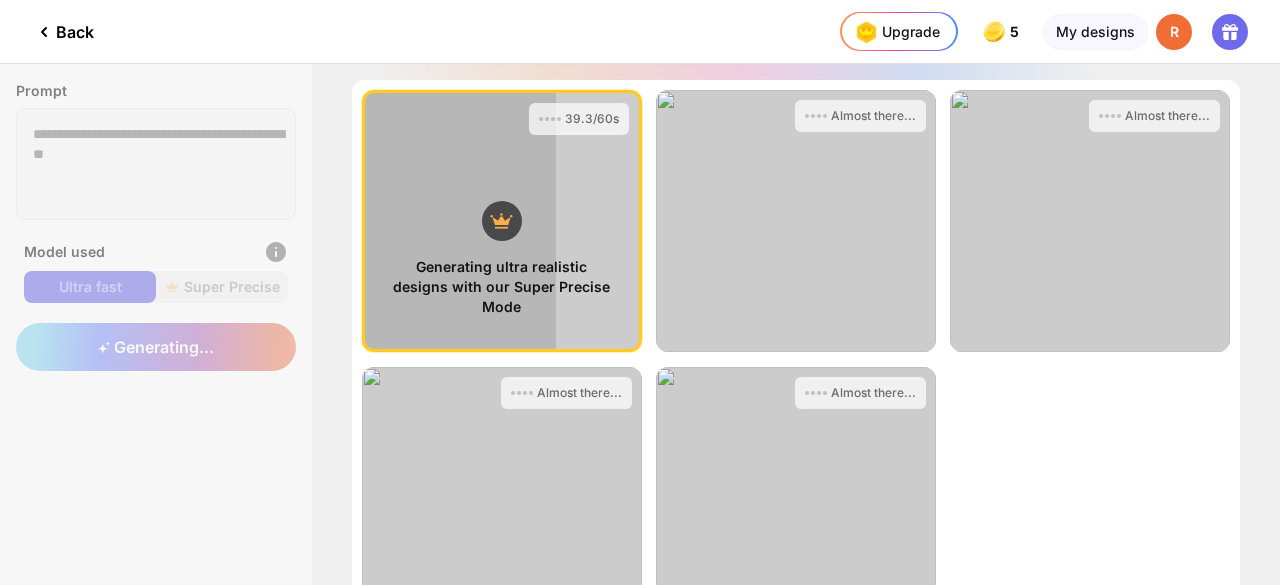 click on "Generating ultra realistic designs with our Super Precise Mode" at bounding box center [502, 189] 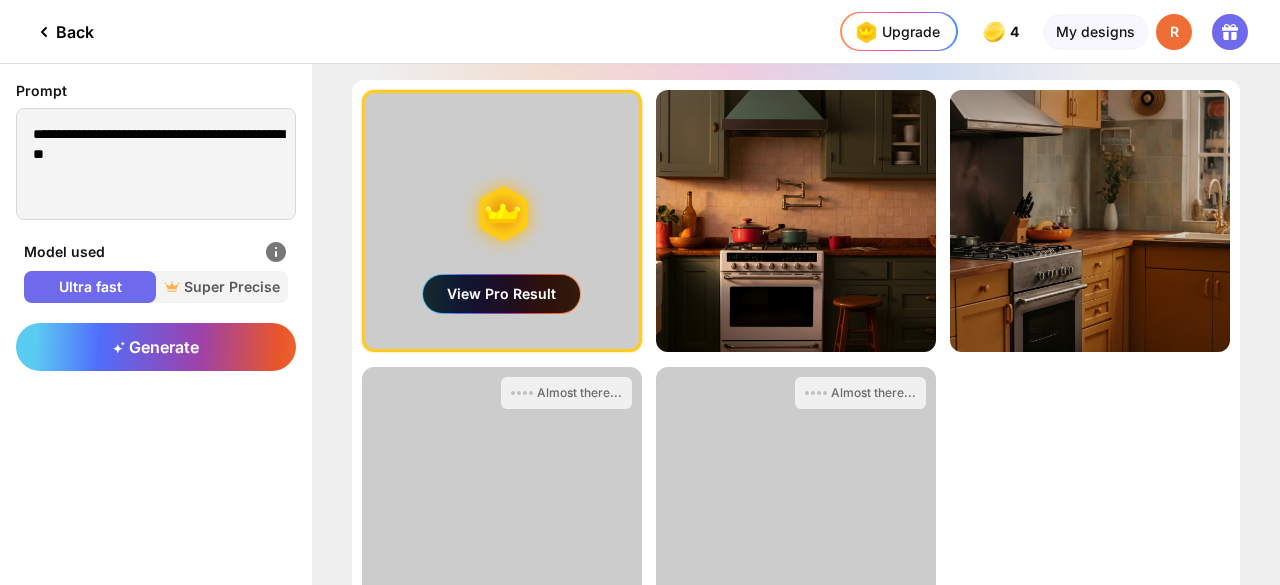click on "View Pro Result" at bounding box center (501, 294) 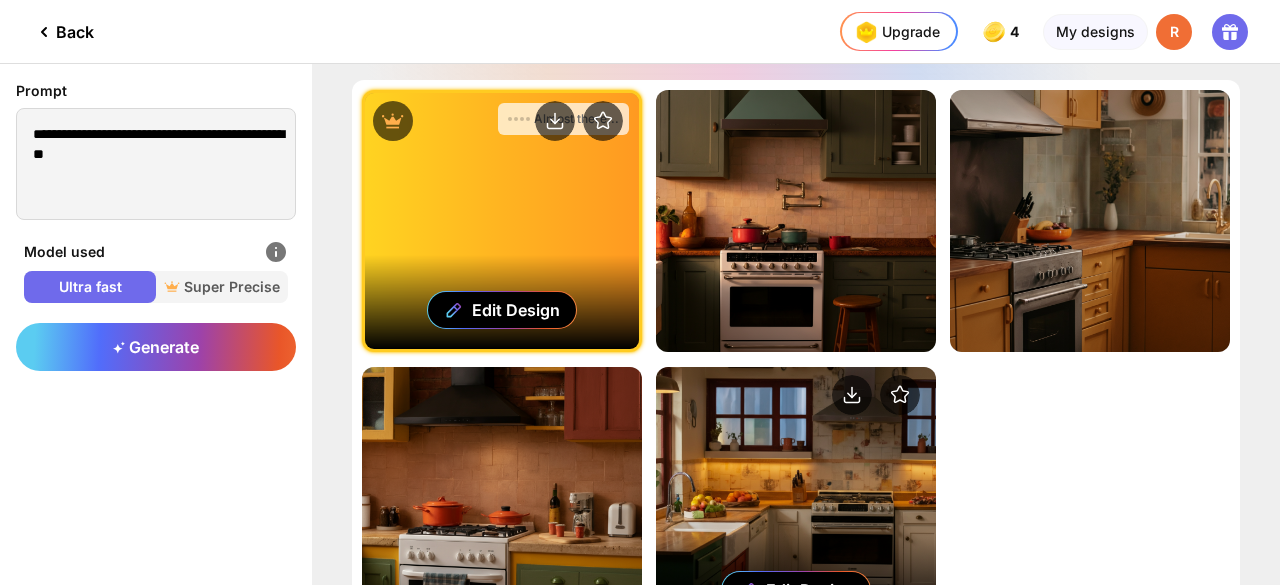 scroll, scrollTop: 123, scrollLeft: 0, axis: vertical 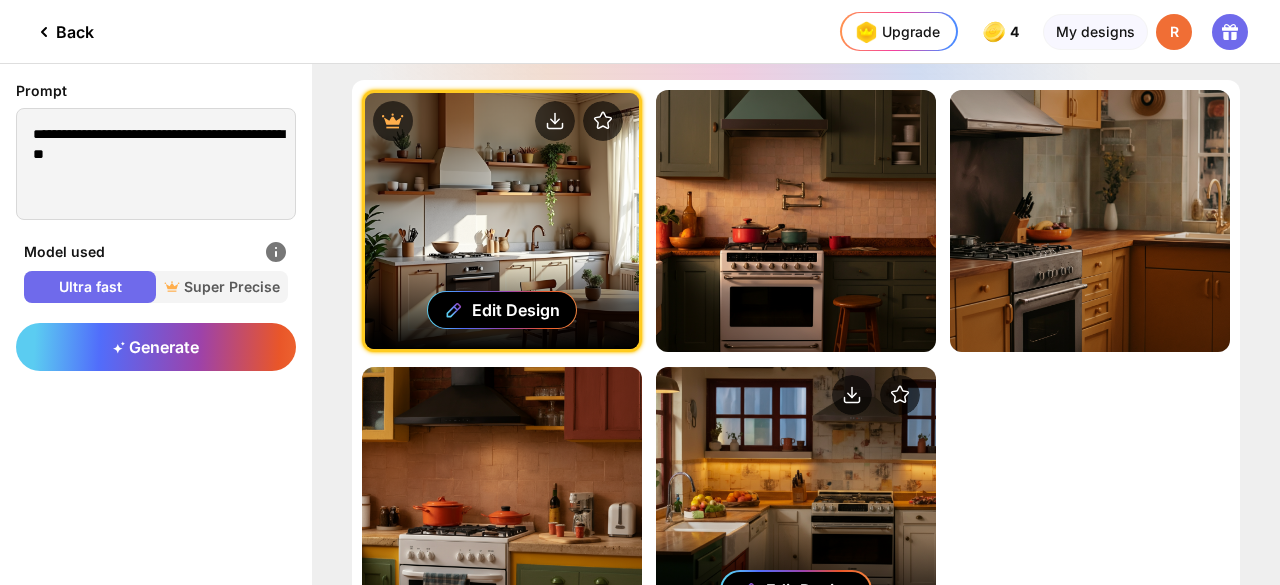 click on "Edit Design" at bounding box center [516, 310] 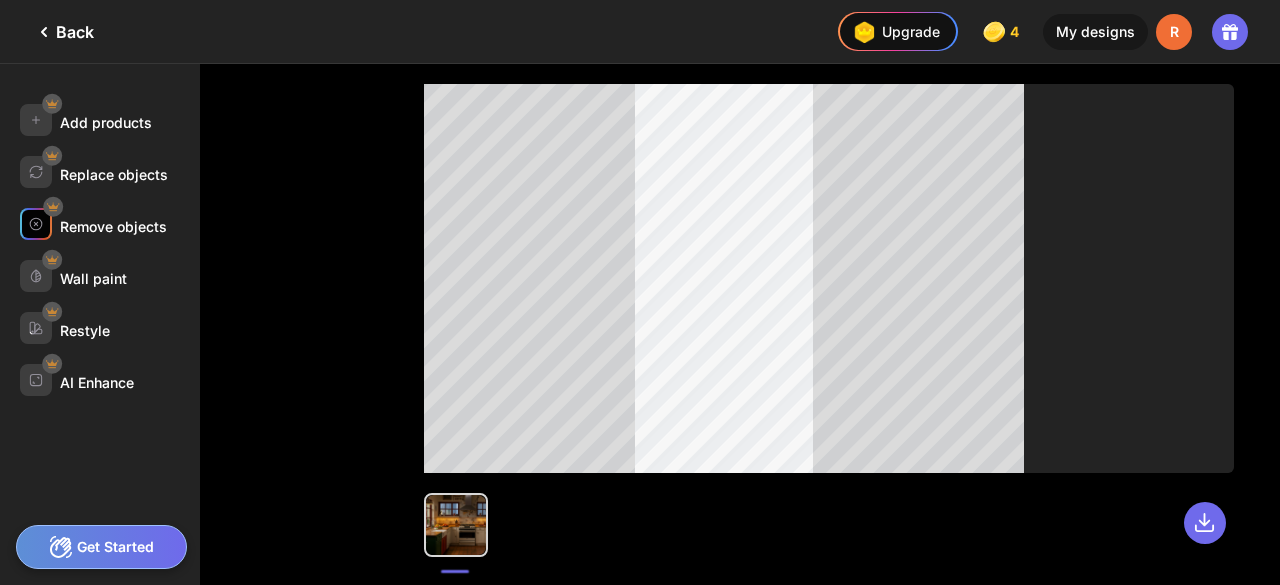 click on "Remove objects" at bounding box center (106, 122) 